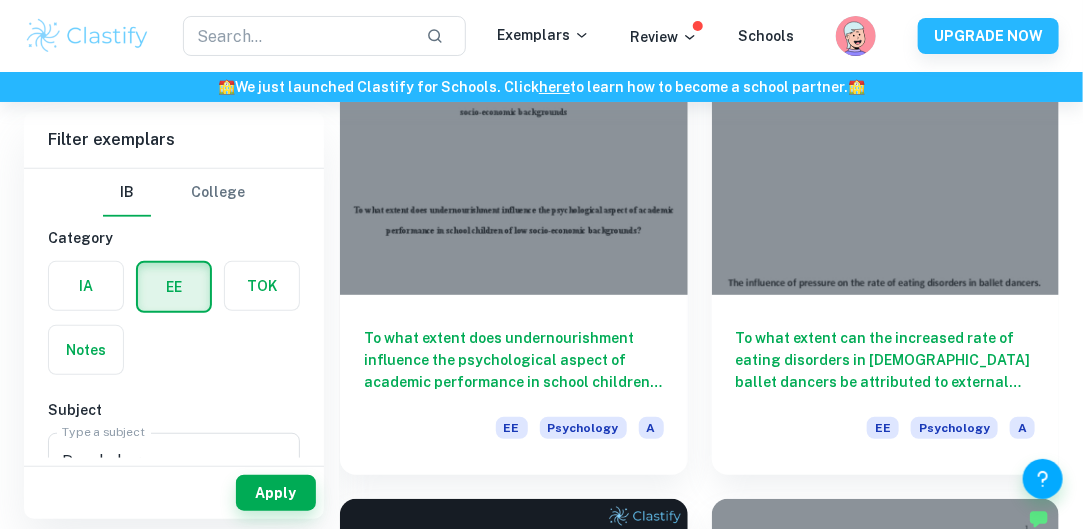 scroll, scrollTop: 207, scrollLeft: 0, axis: vertical 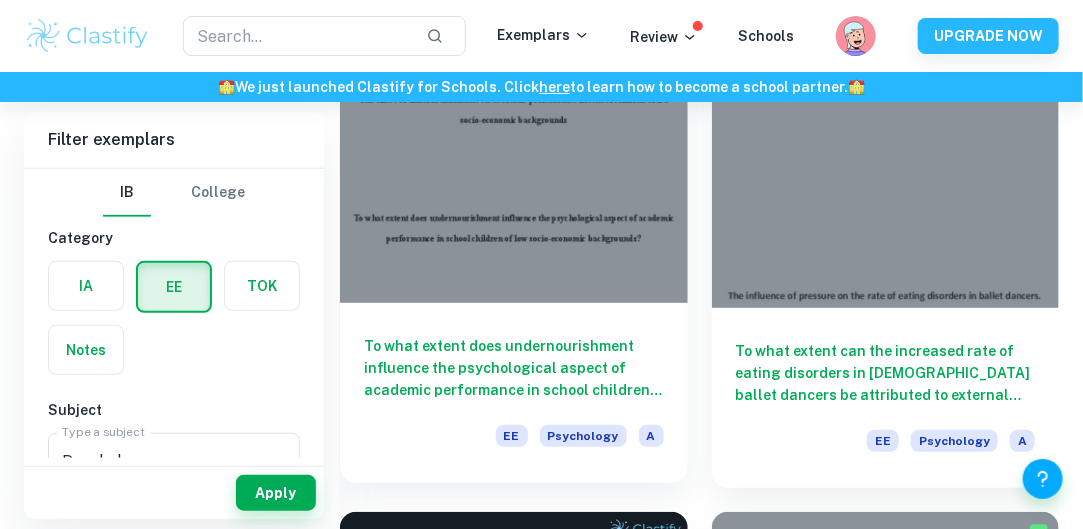 click at bounding box center [514, 172] 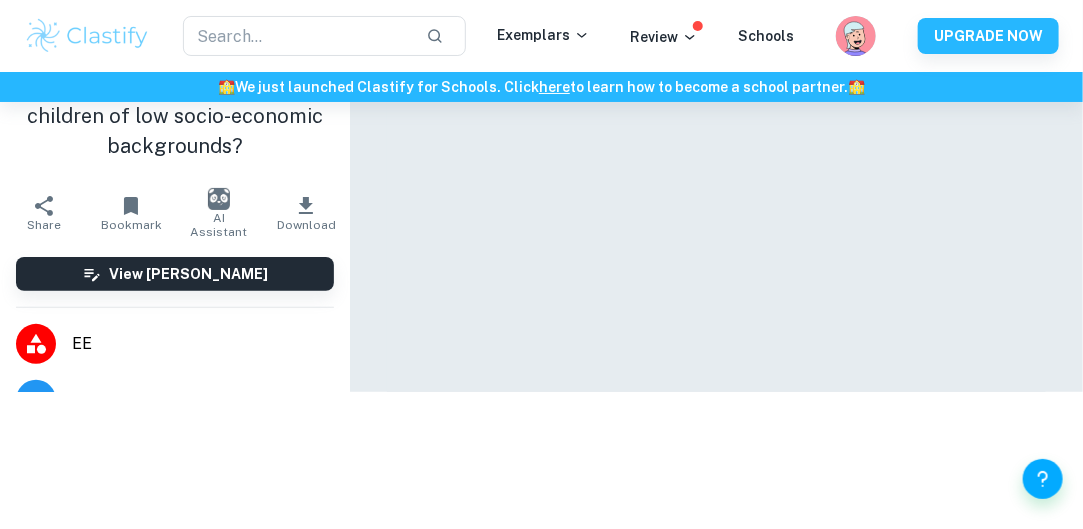 scroll, scrollTop: 0, scrollLeft: 0, axis: both 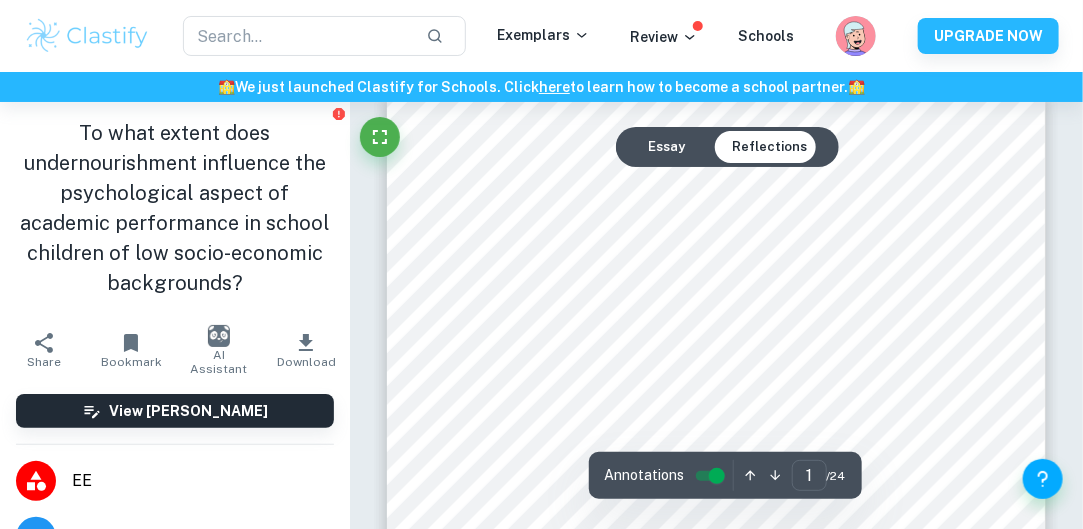 click on "Essay" at bounding box center [666, 147] 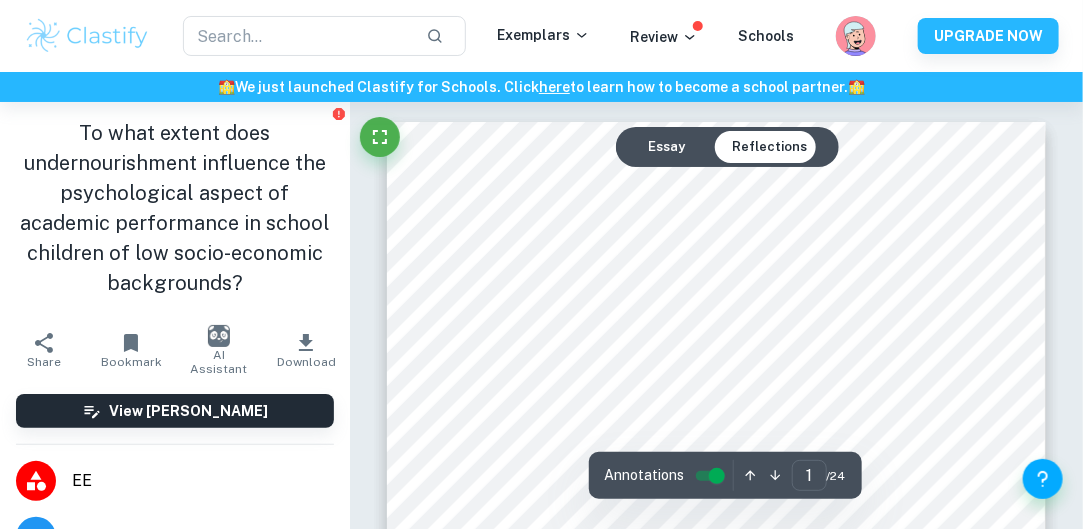 click on "Essay" at bounding box center [666, 147] 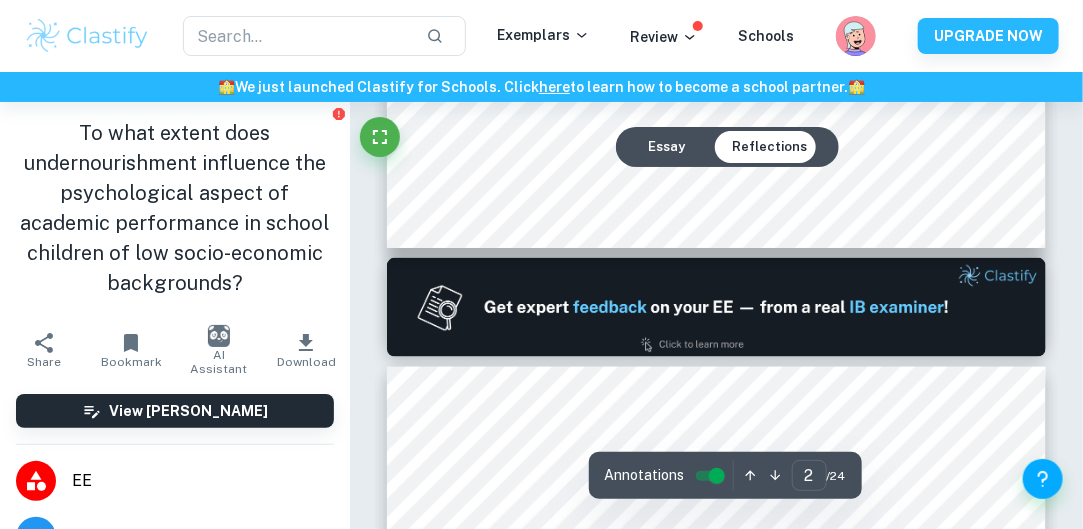 scroll, scrollTop: 1421, scrollLeft: 0, axis: vertical 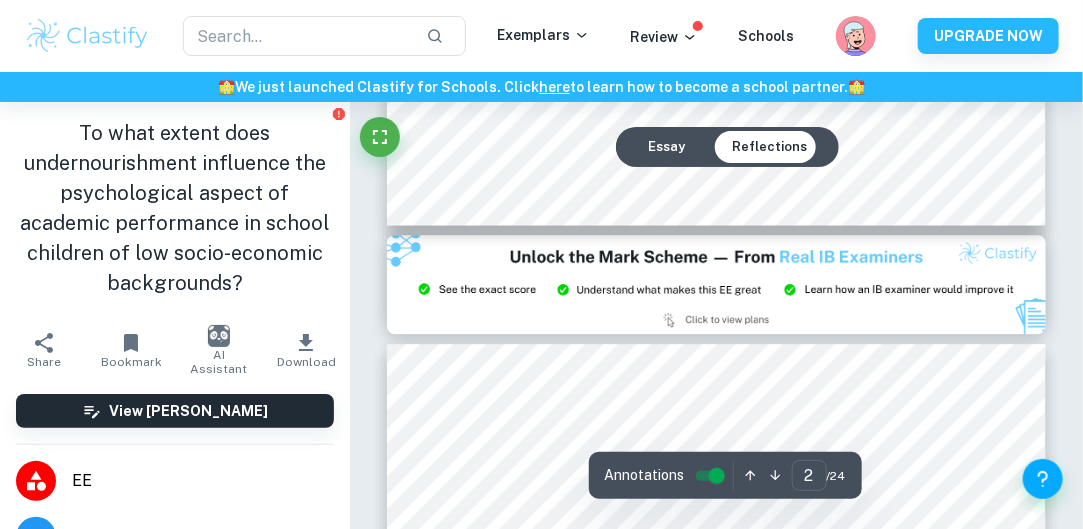 type on "3" 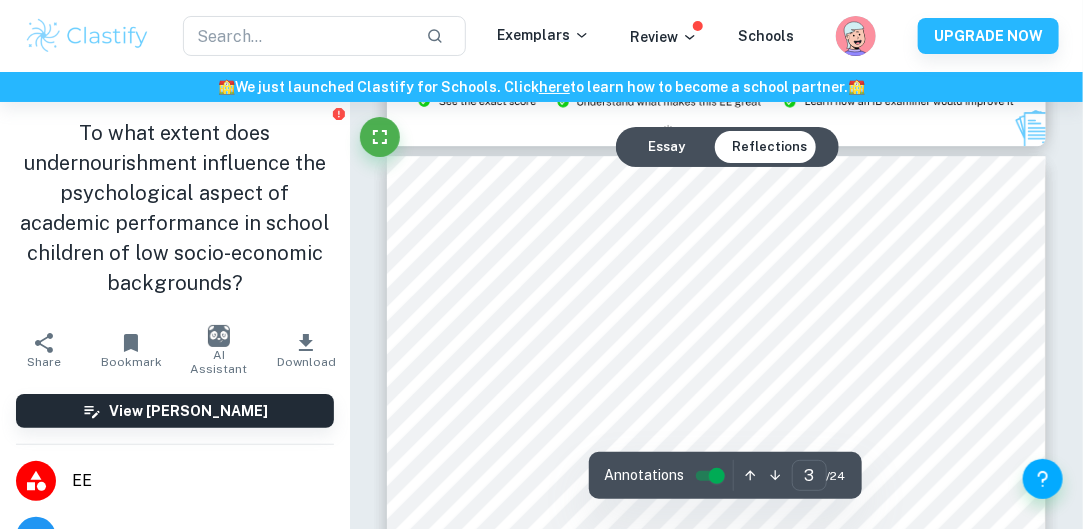 scroll, scrollTop: 2040, scrollLeft: 0, axis: vertical 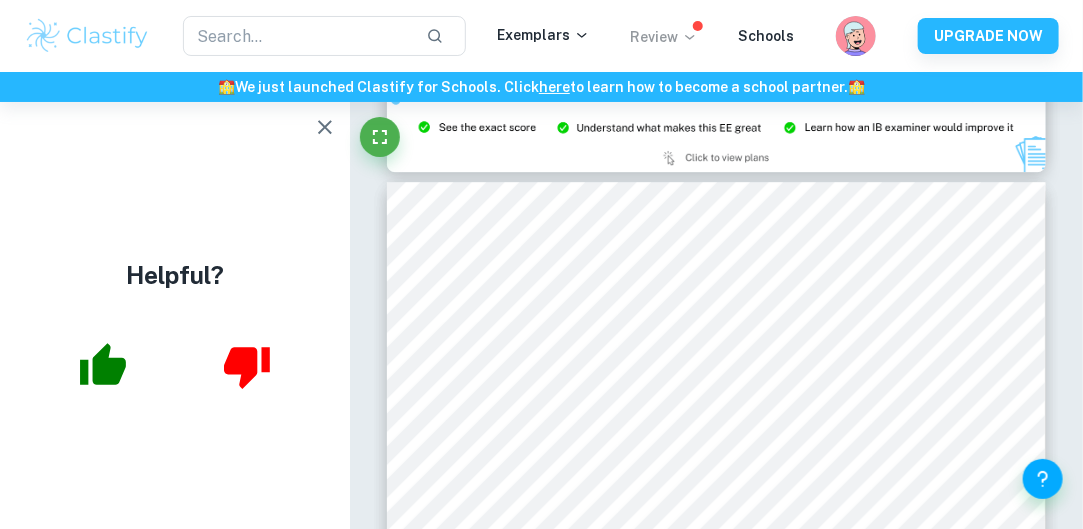 click 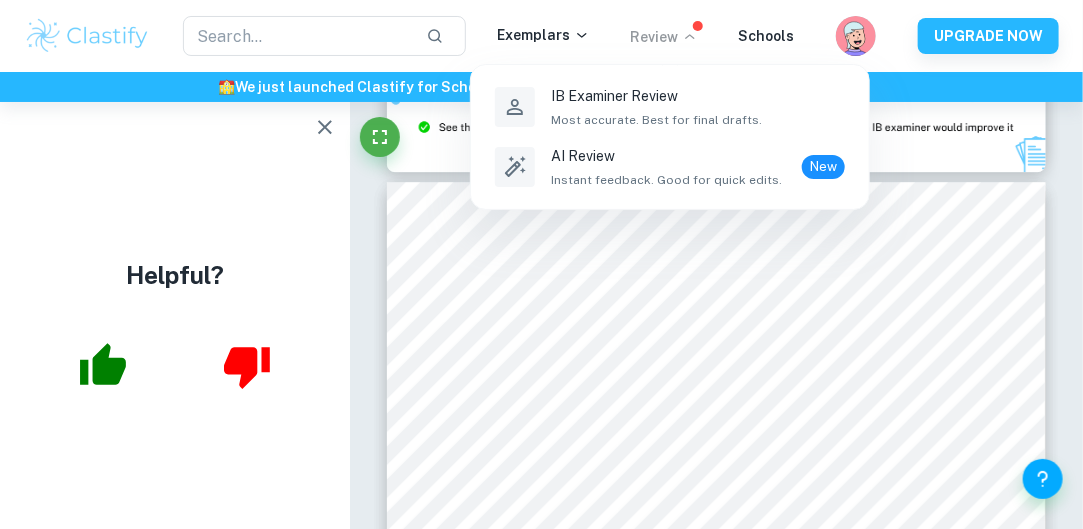 click at bounding box center [541, 264] 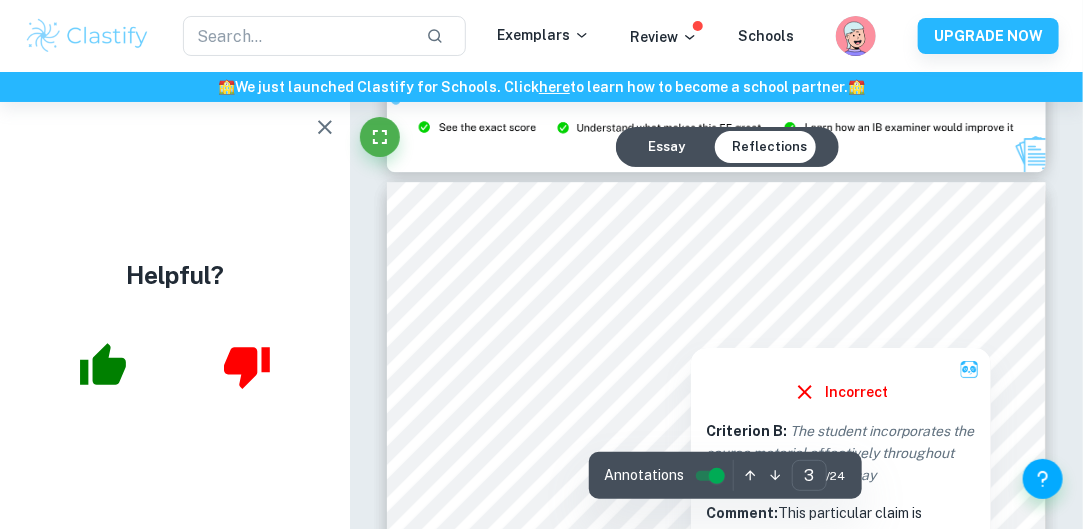 click at bounding box center (735, 313) 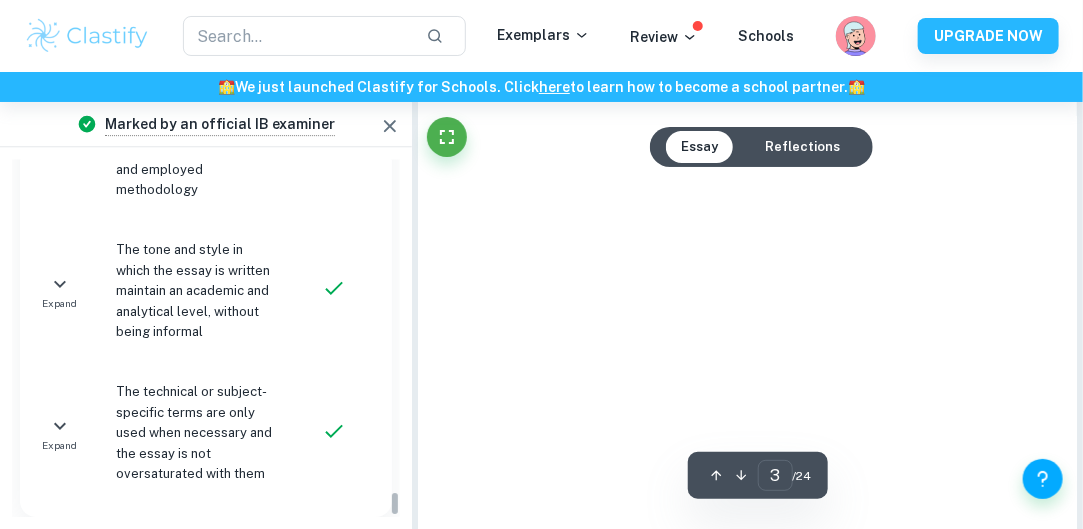 scroll, scrollTop: 11748, scrollLeft: 0, axis: vertical 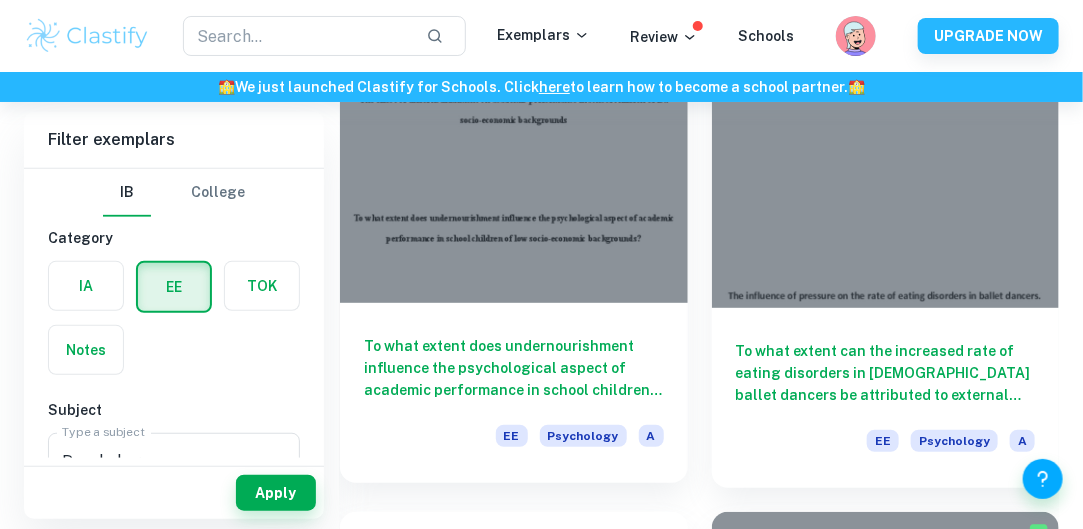 click at bounding box center [514, 172] 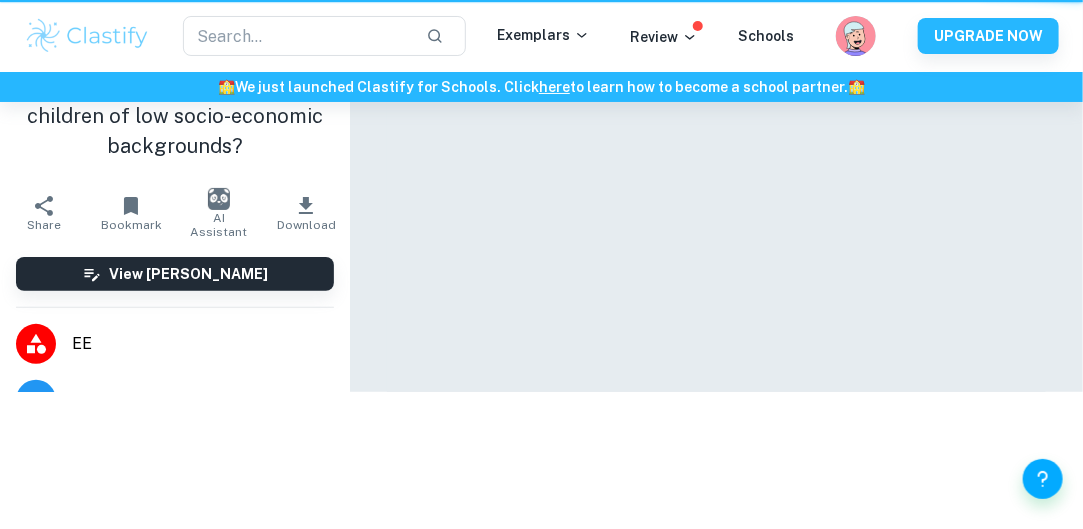 scroll, scrollTop: 0, scrollLeft: 0, axis: both 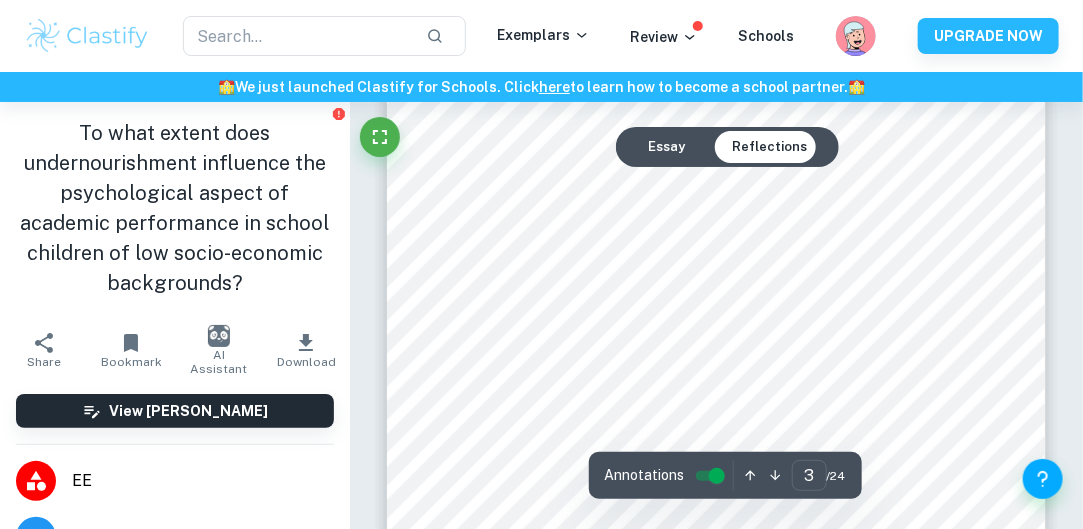 type on "4" 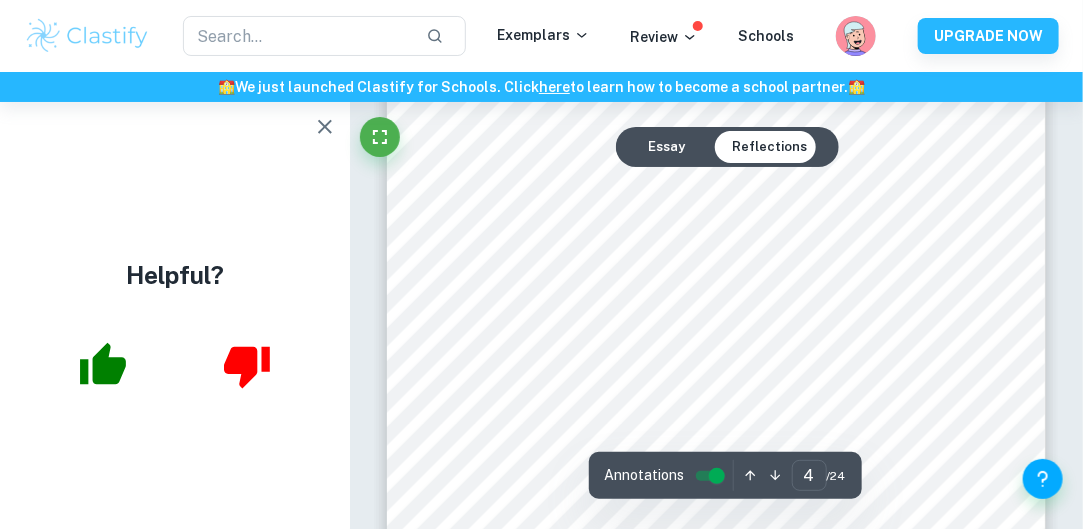scroll, scrollTop: 3204, scrollLeft: 0, axis: vertical 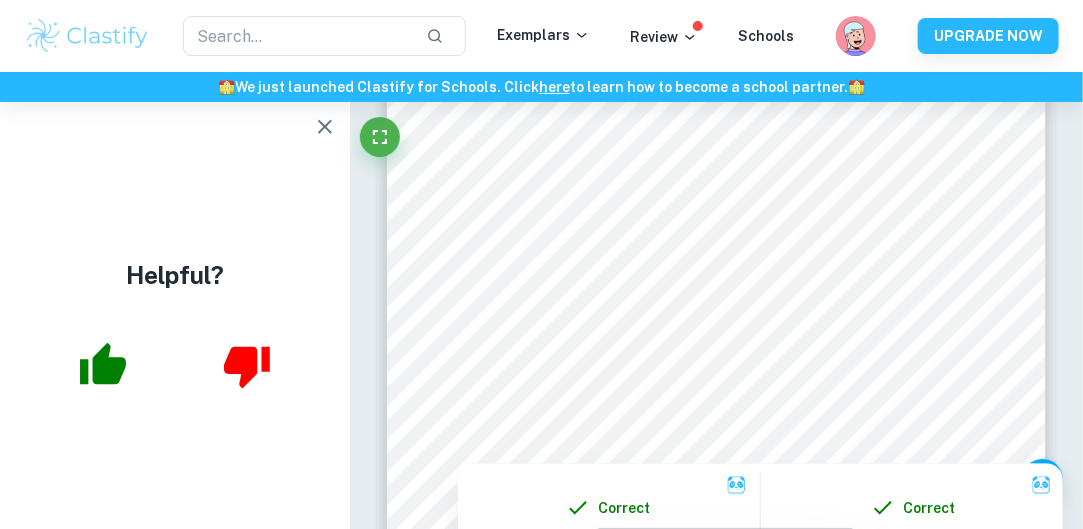 click at bounding box center [716, 239] 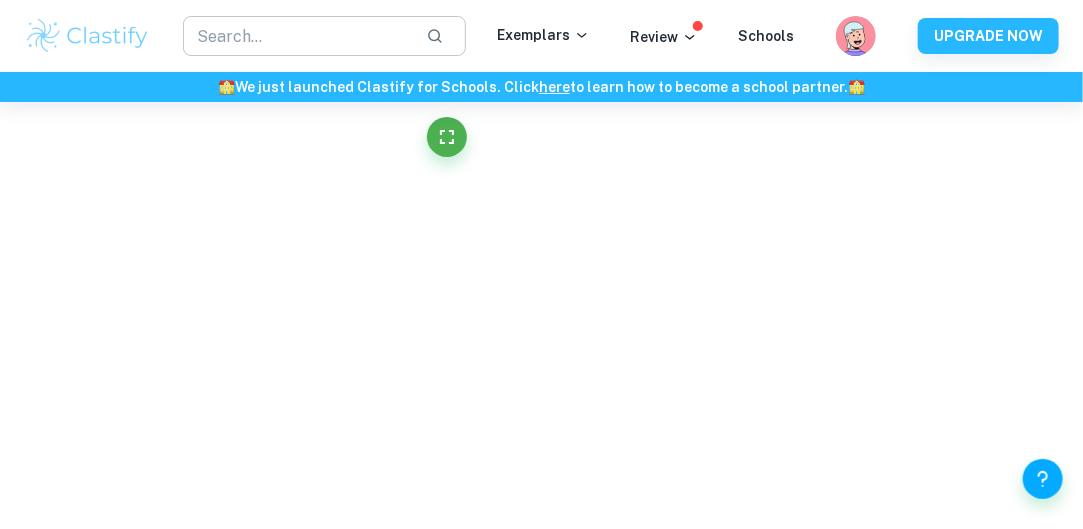 scroll, scrollTop: 8222, scrollLeft: 0, axis: vertical 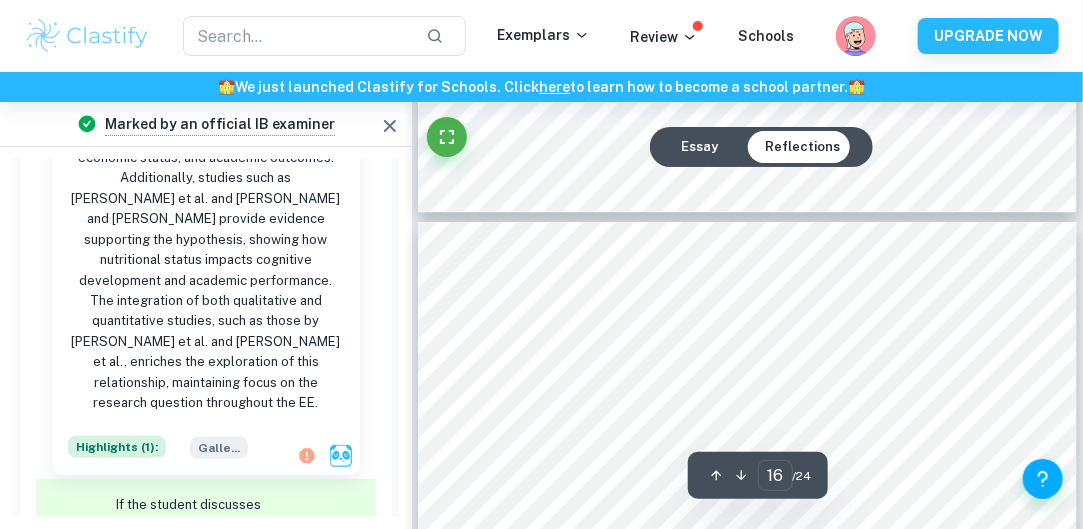 type on "17" 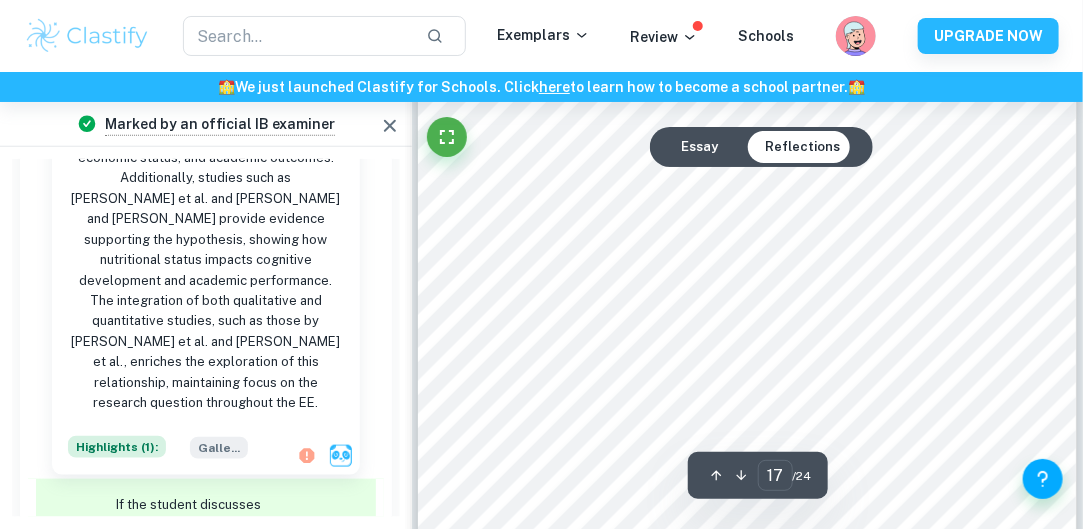 scroll, scrollTop: 15742, scrollLeft: 0, axis: vertical 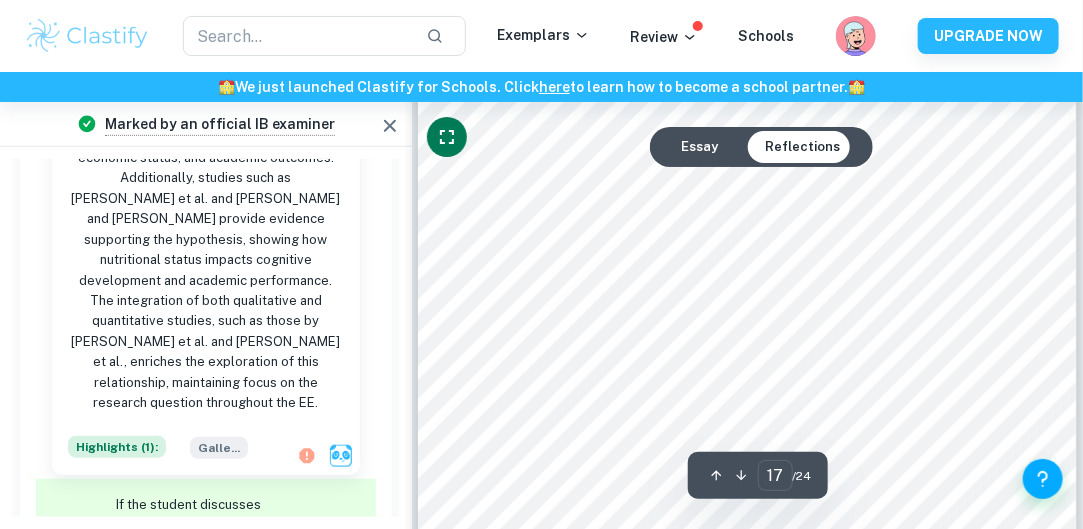 click 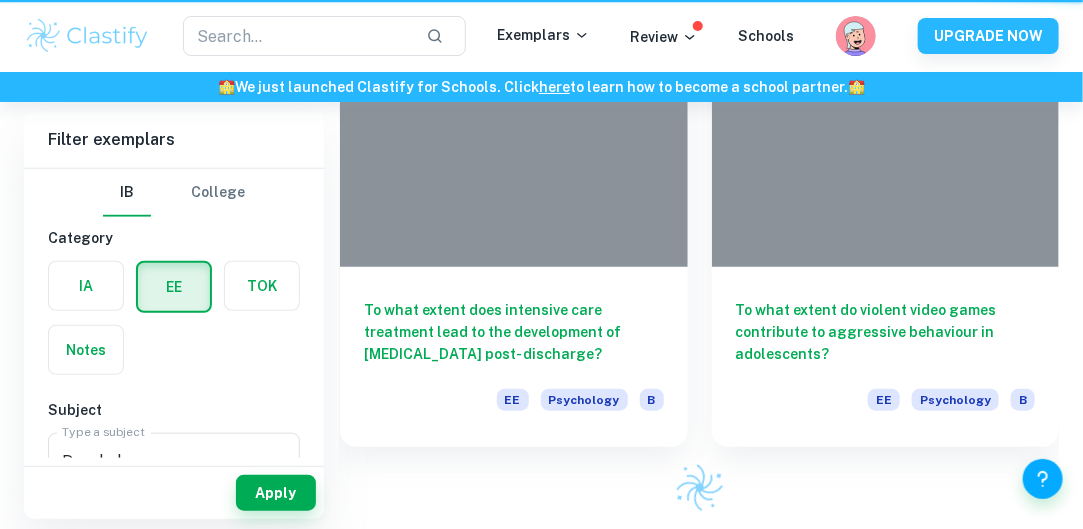 scroll, scrollTop: 207, scrollLeft: 0, axis: vertical 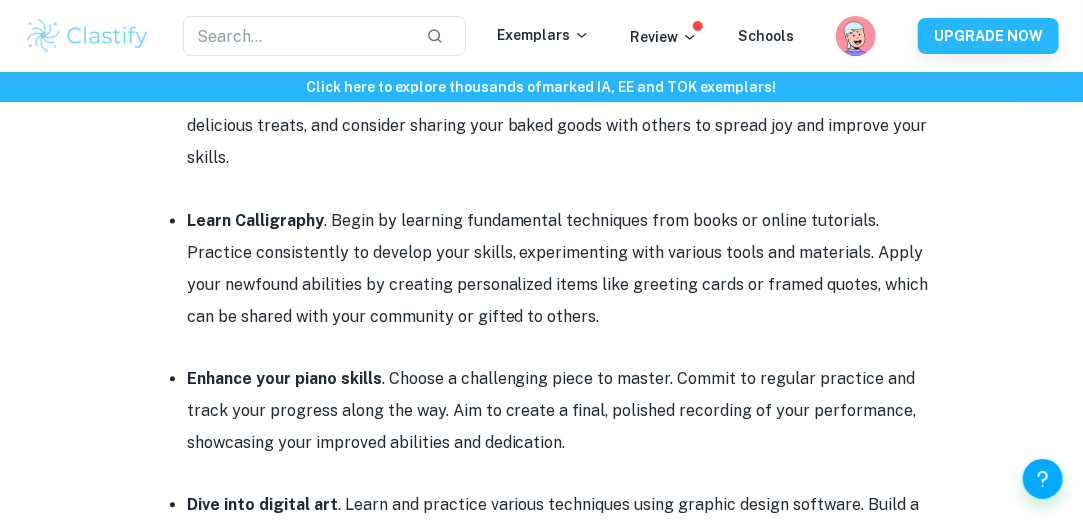 drag, startPoint x: 0, startPoint y: 0, endPoint x: 1094, endPoint y: 147, distance: 1103.8319 